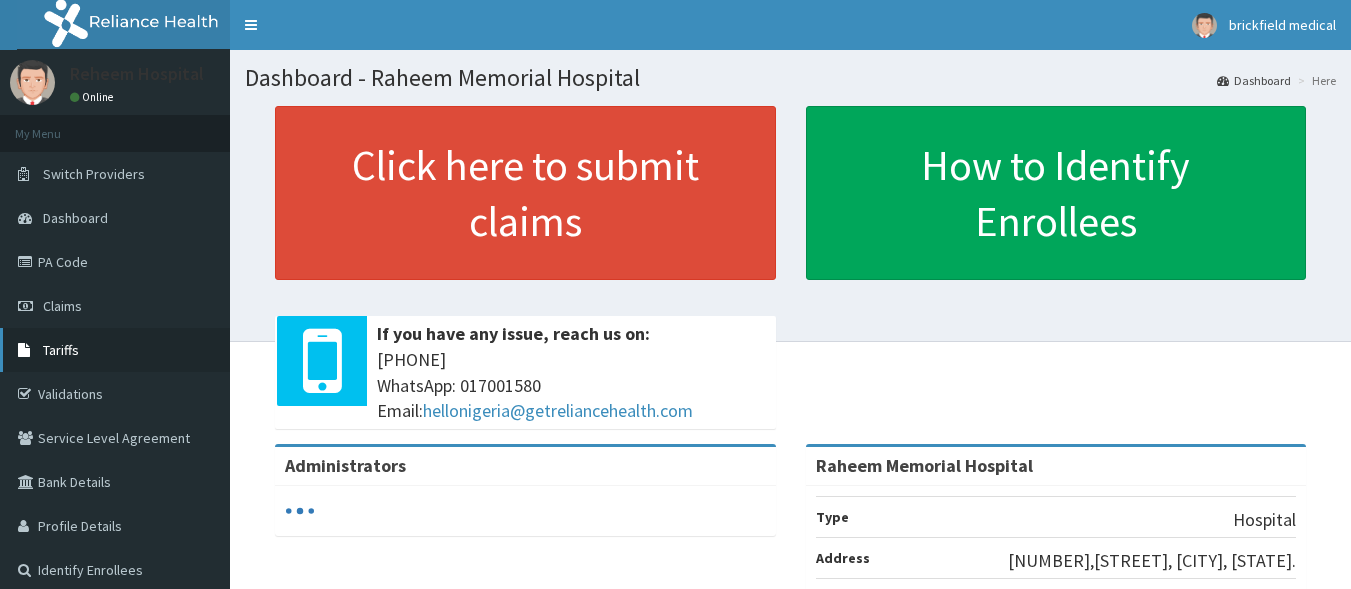 scroll, scrollTop: 0, scrollLeft: 0, axis: both 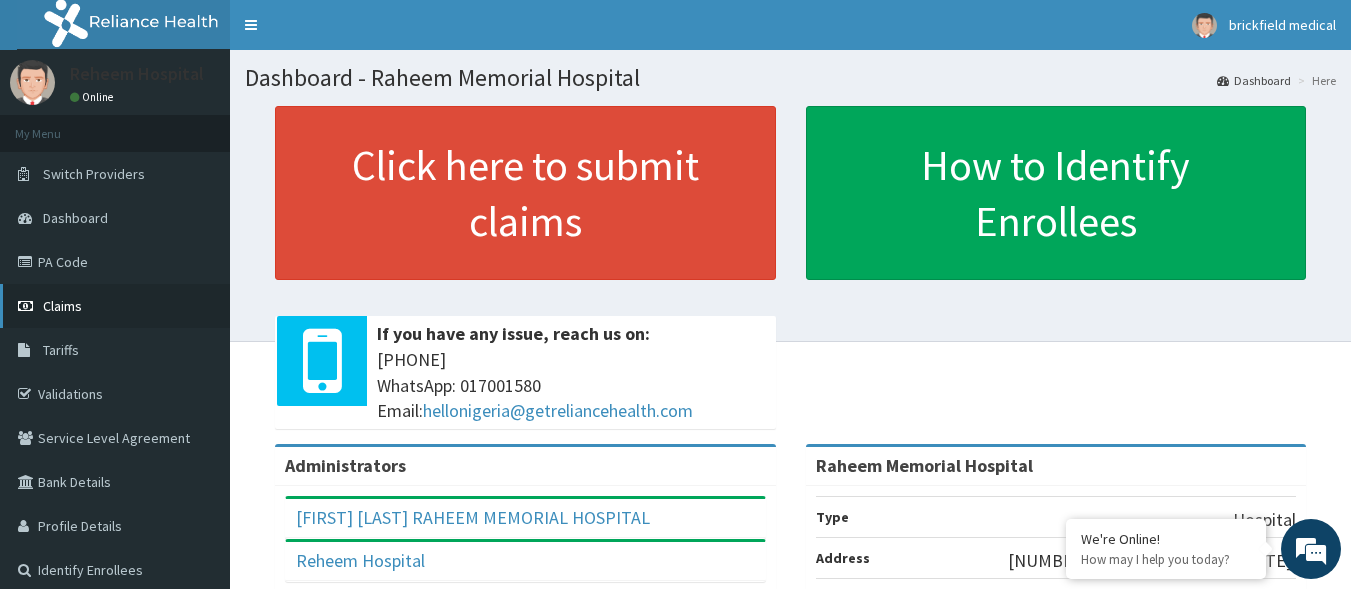 click on "Claims" at bounding box center [62, 306] 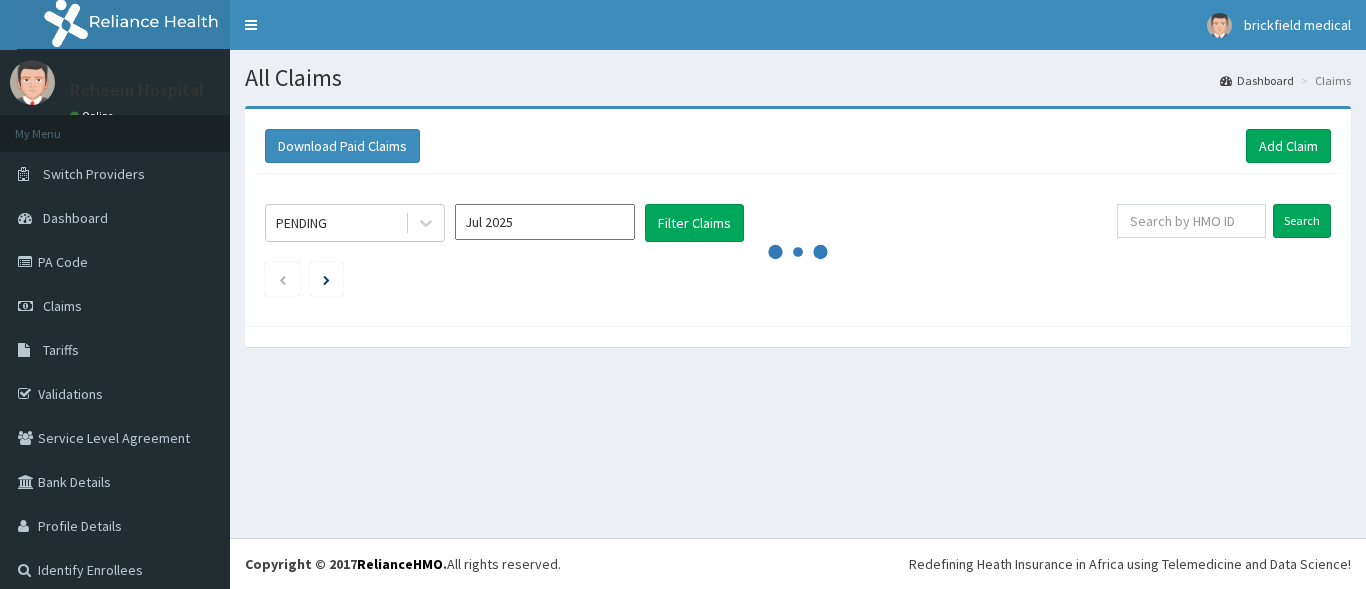 scroll, scrollTop: 0, scrollLeft: 0, axis: both 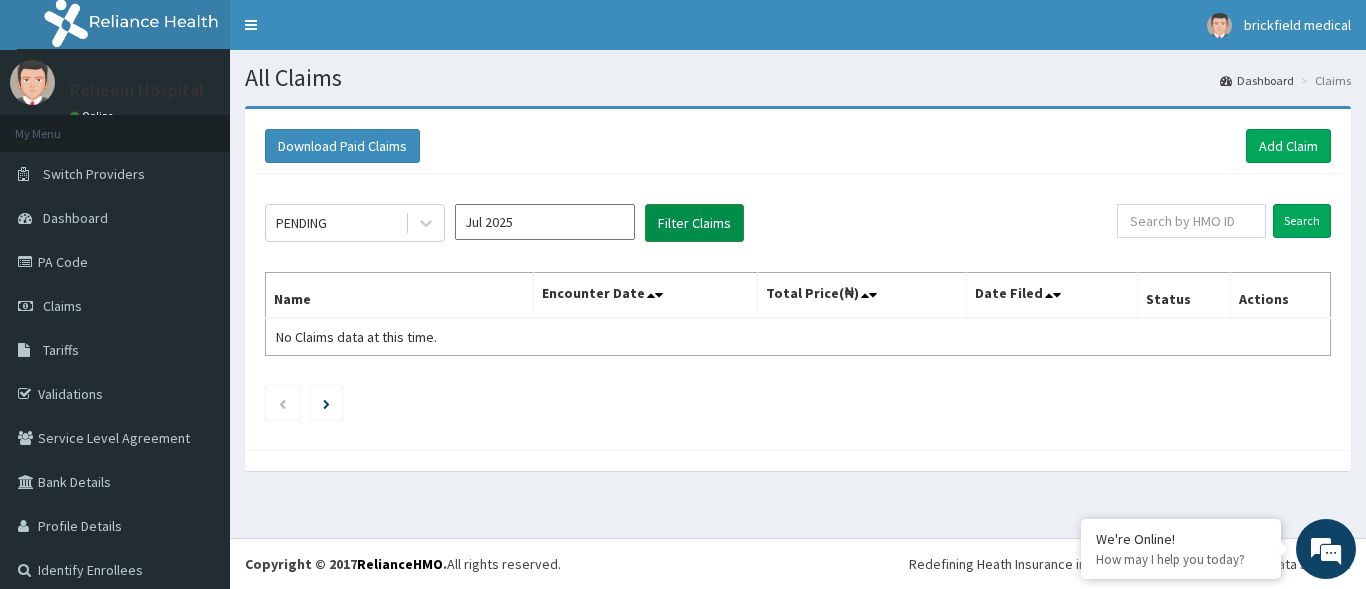 click on "Filter Claims" at bounding box center [694, 223] 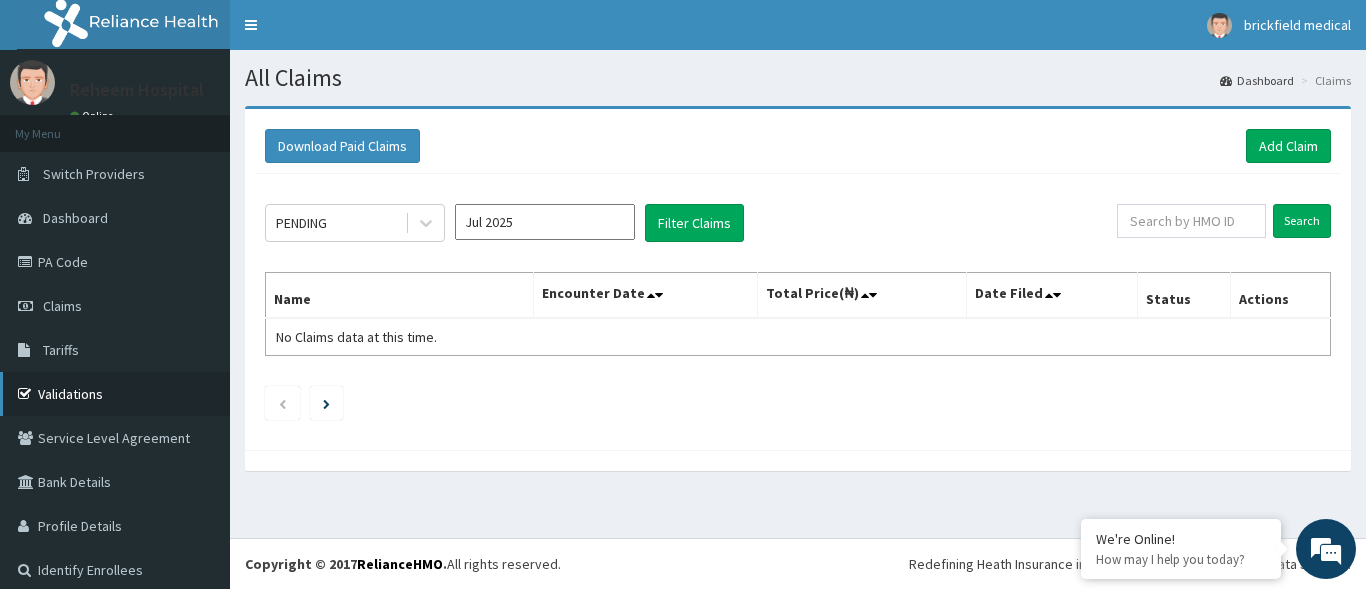 click on "Validations" at bounding box center [115, 394] 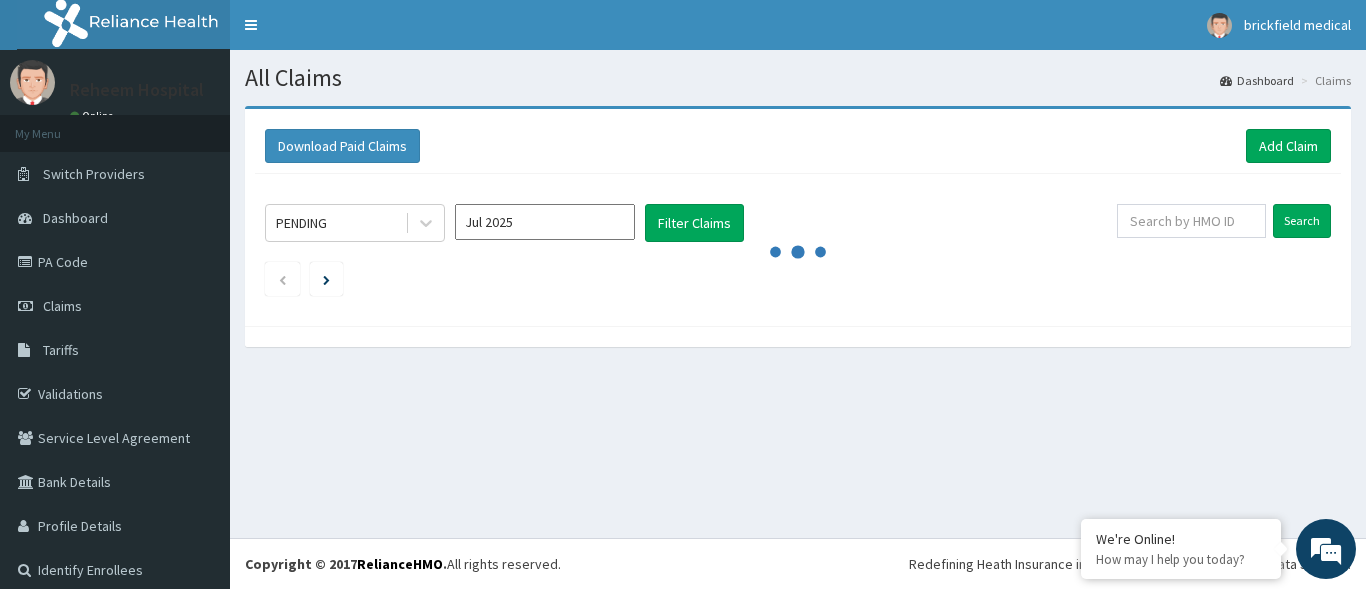 scroll, scrollTop: 0, scrollLeft: 0, axis: both 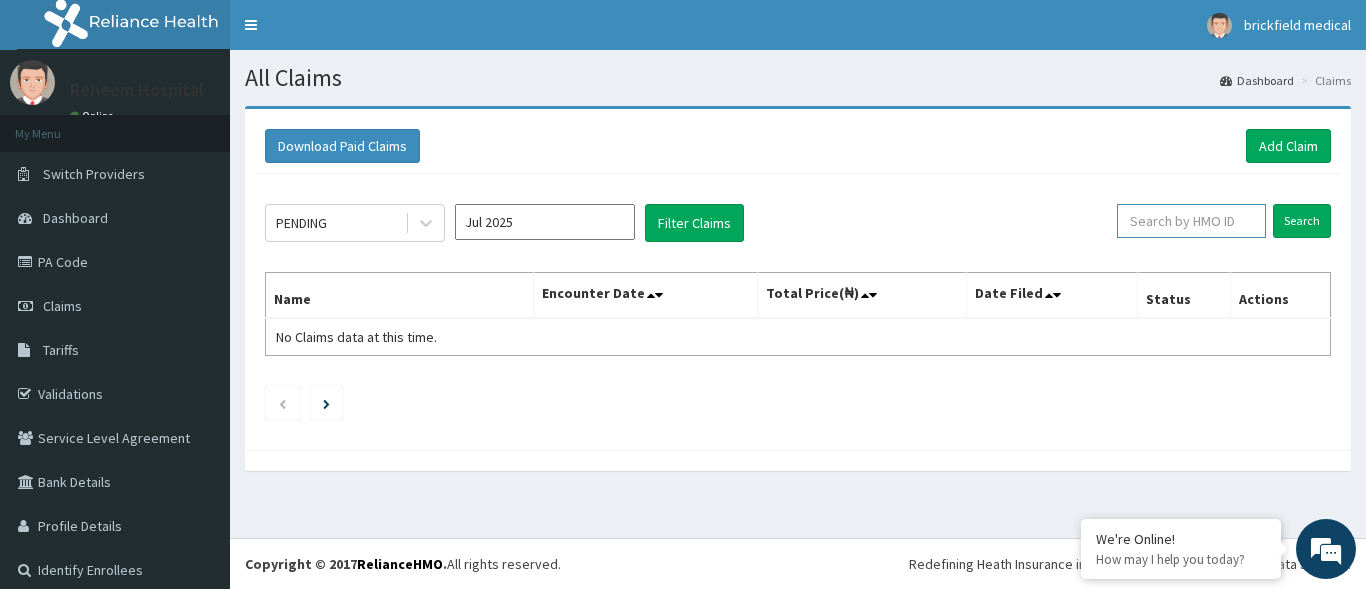 click at bounding box center (1191, 221) 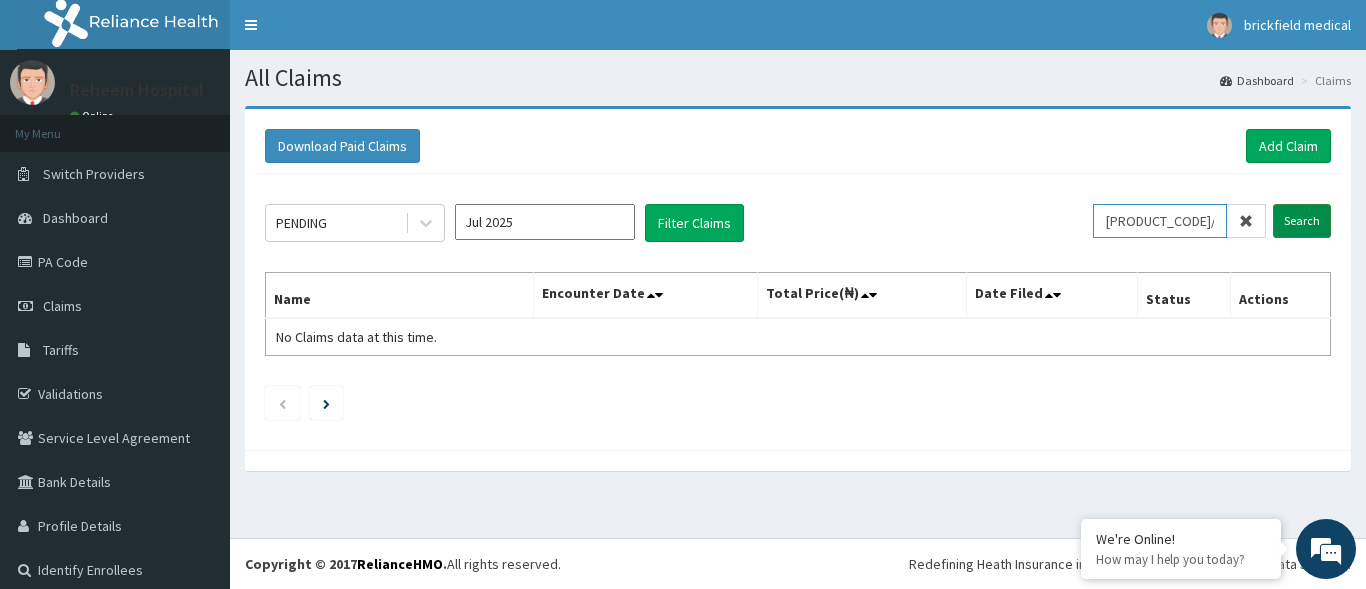 type on "[PRODUCT_CODE]/A" 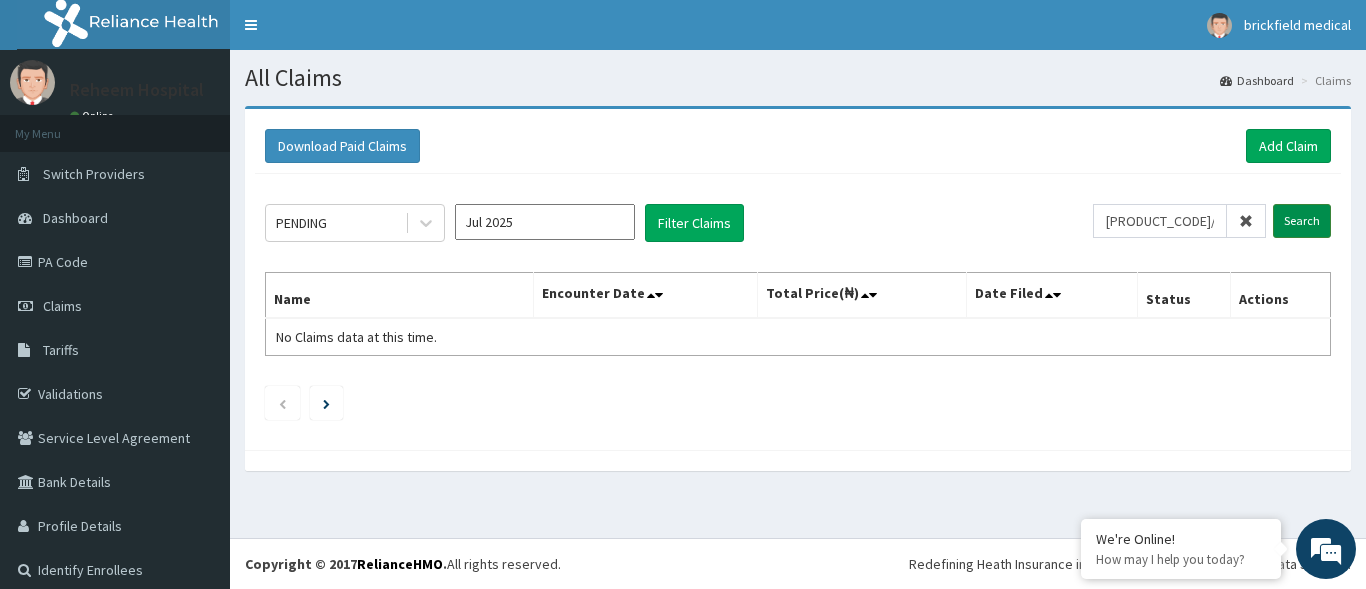 click on "Search" at bounding box center [1302, 221] 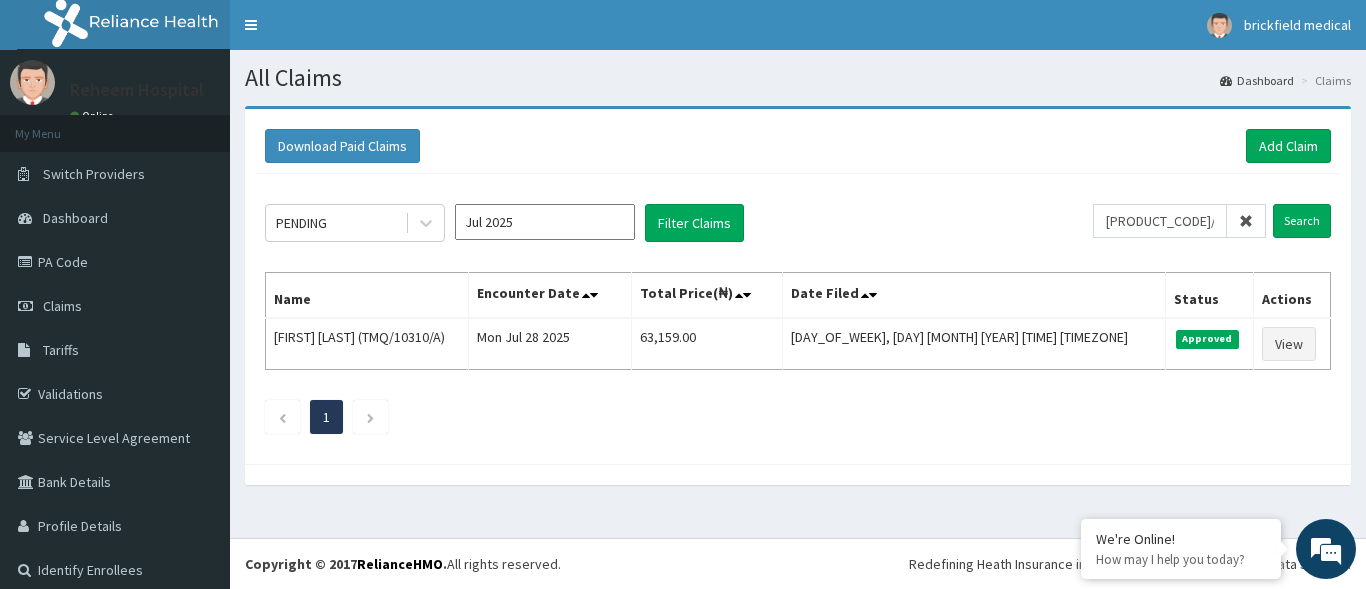 click at bounding box center (1246, 221) 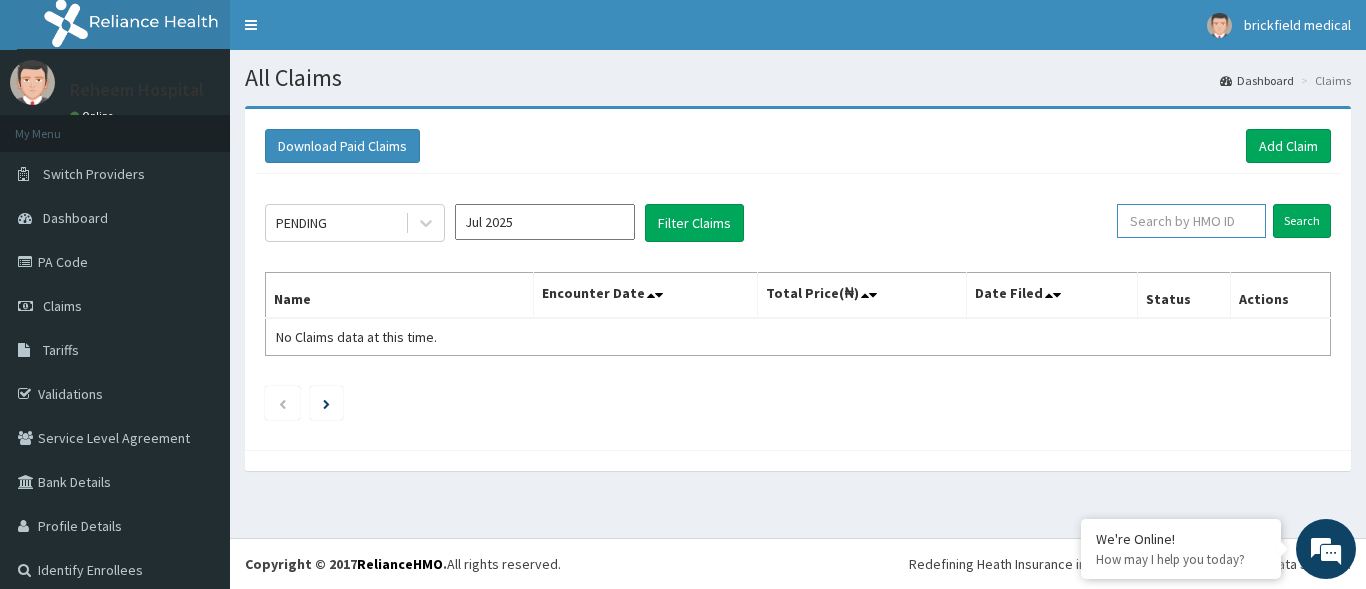 click at bounding box center (1191, 221) 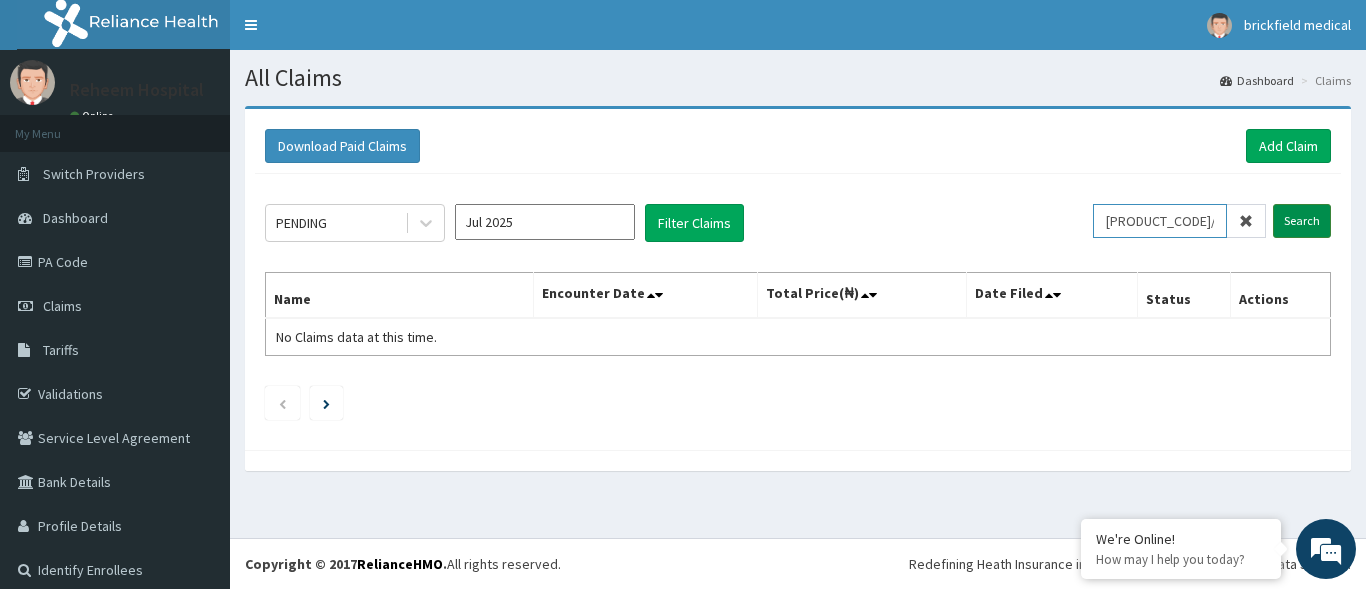 type on "KGF/10002/A" 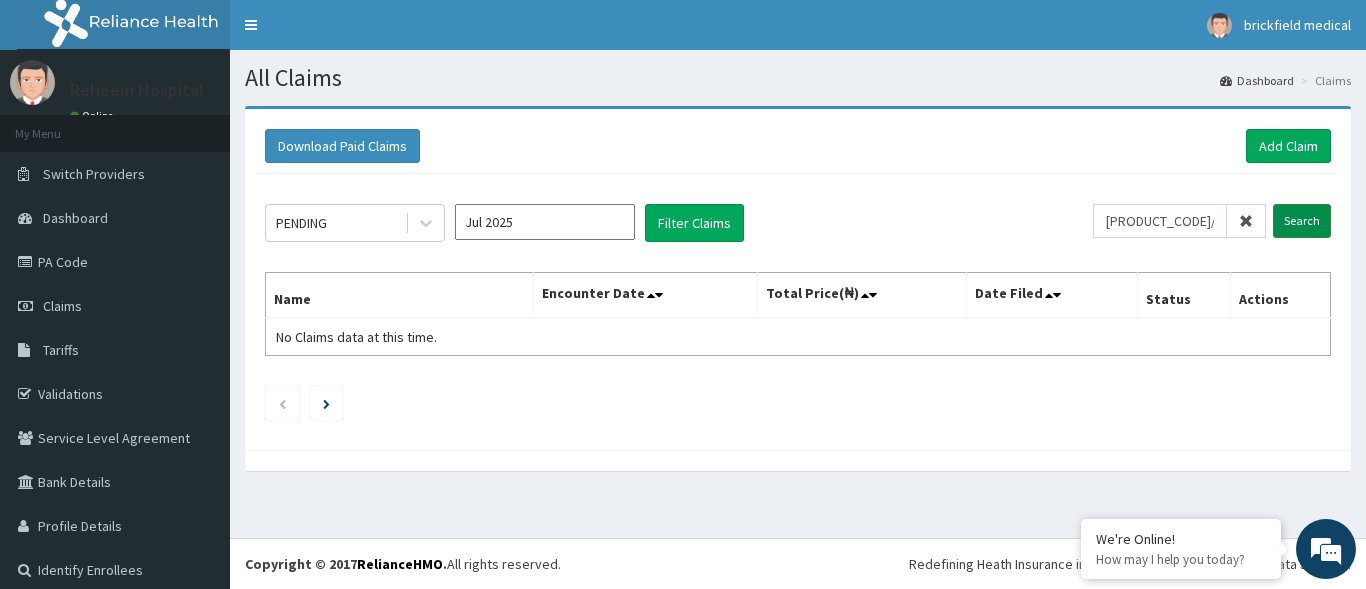 click on "Search" at bounding box center (1302, 221) 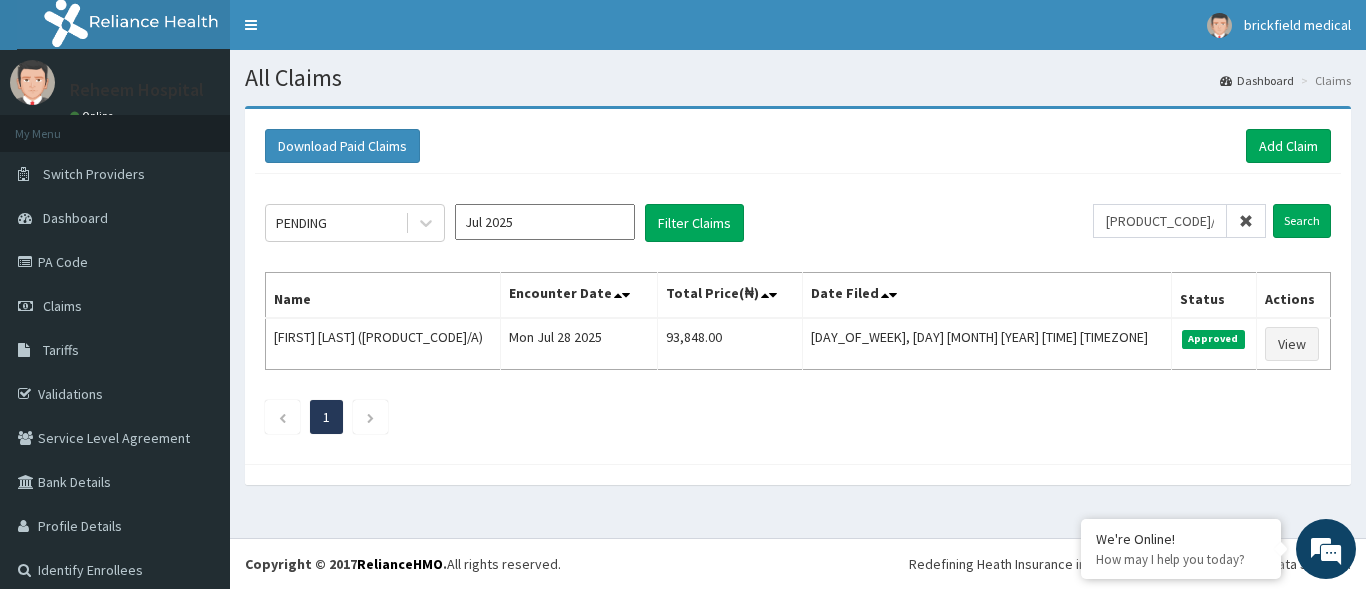 click at bounding box center [1246, 221] 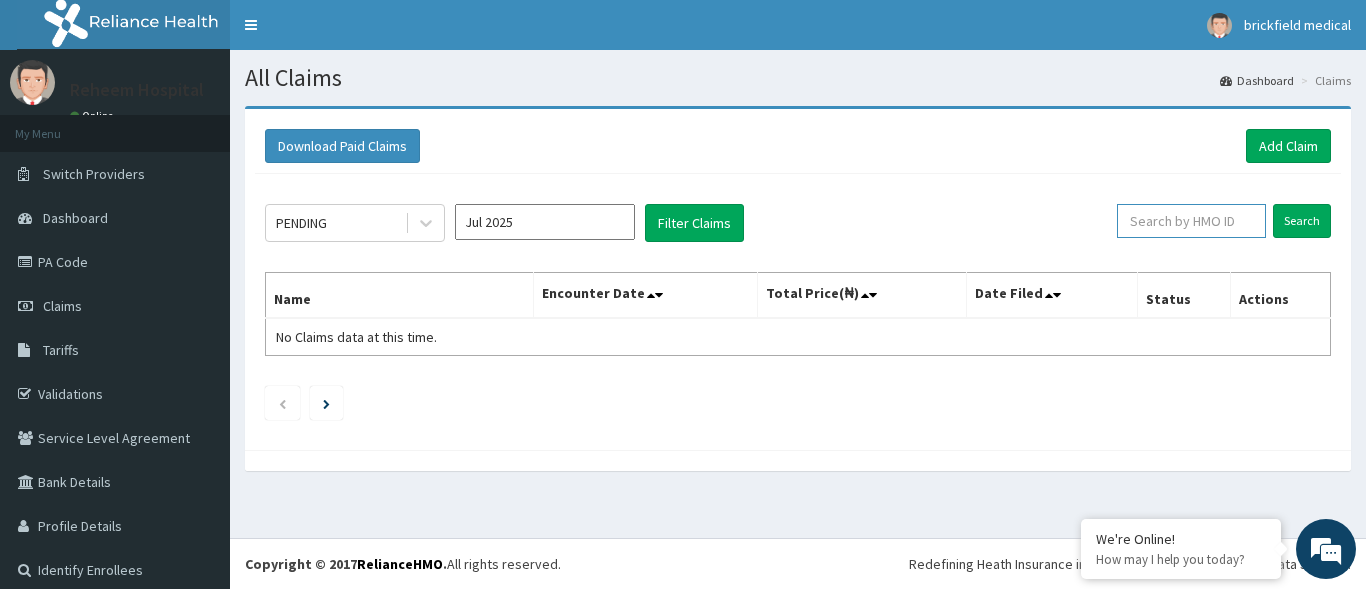 click at bounding box center [1191, 221] 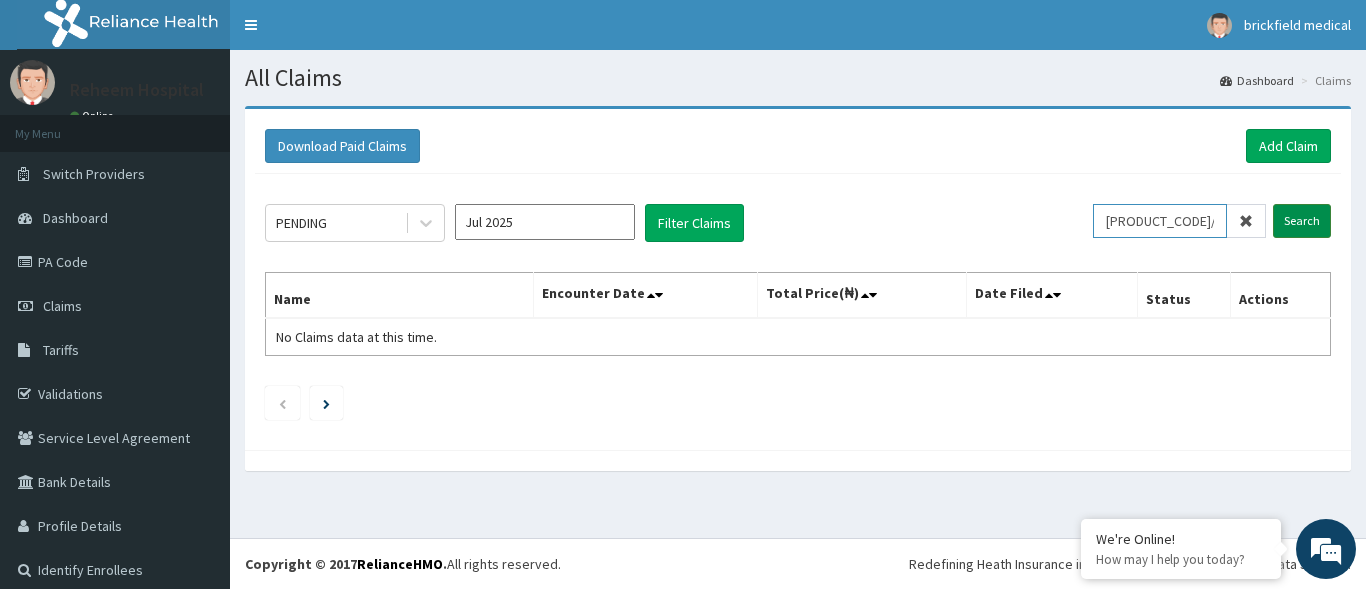 type on "TMQ/10310/A" 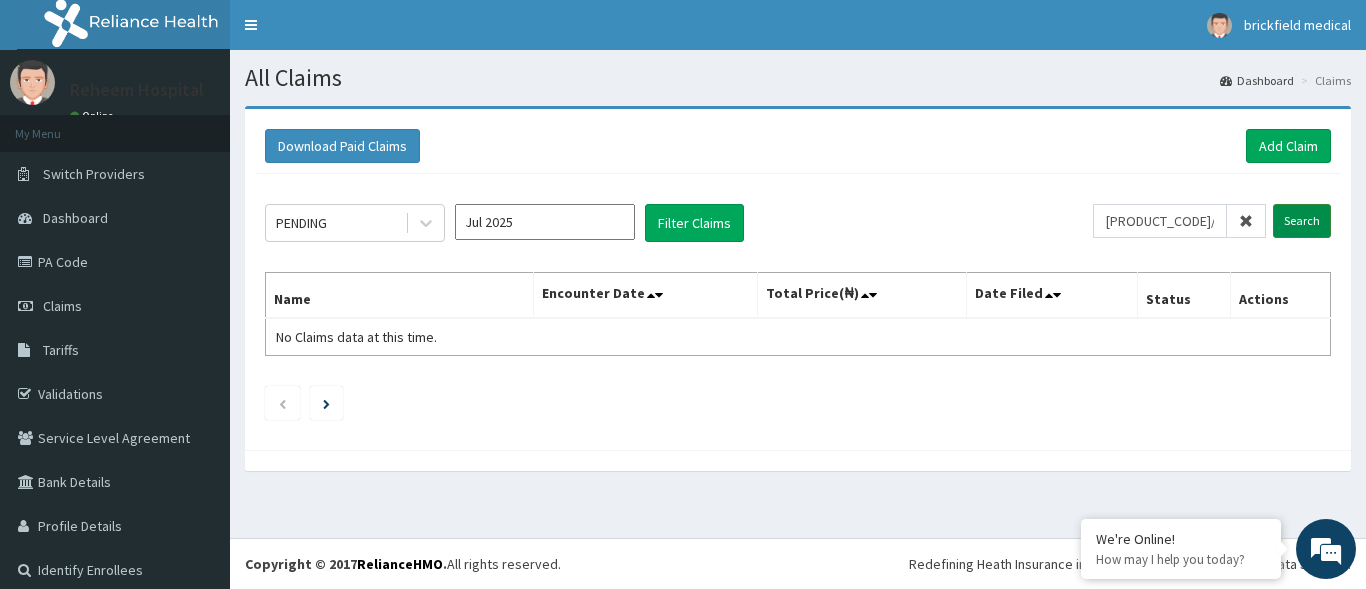click on "Search" at bounding box center [1302, 221] 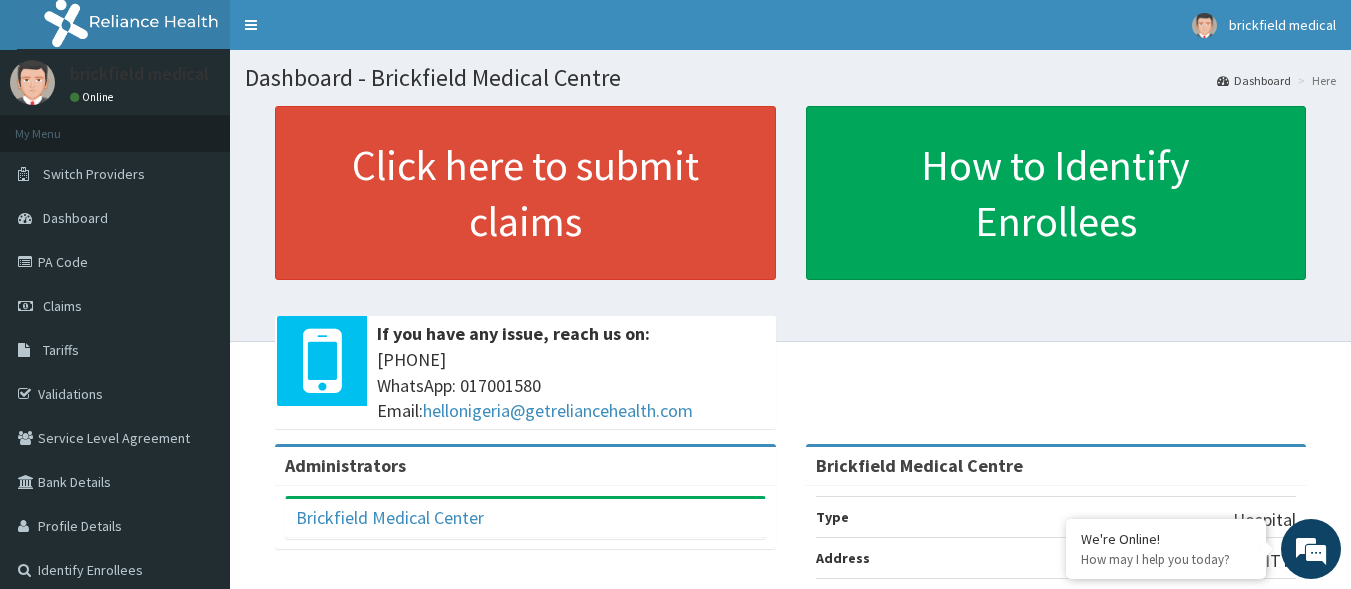 scroll, scrollTop: 0, scrollLeft: 0, axis: both 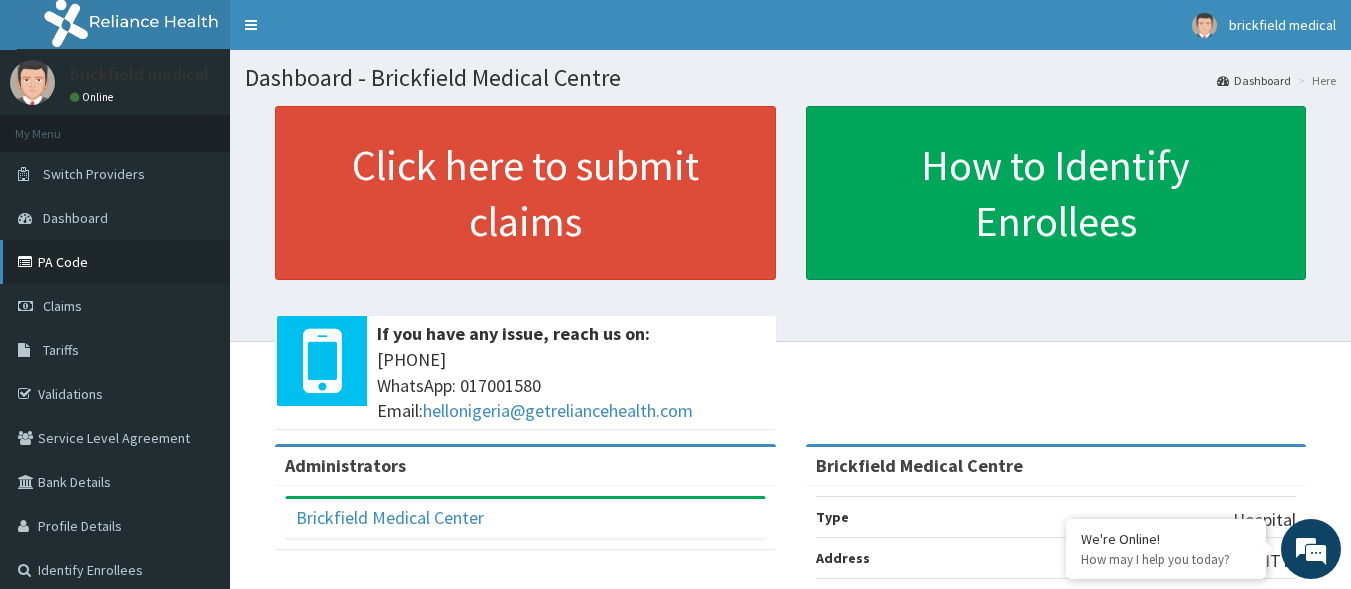click on "PA Code" at bounding box center [115, 262] 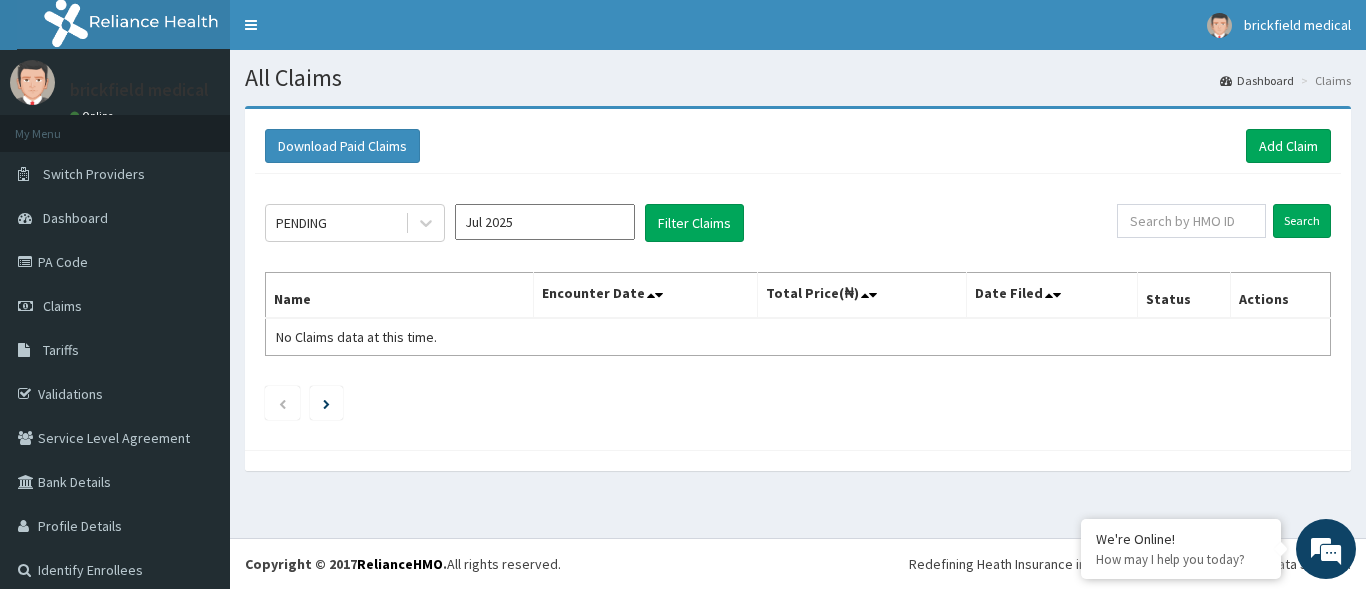 scroll, scrollTop: 0, scrollLeft: 0, axis: both 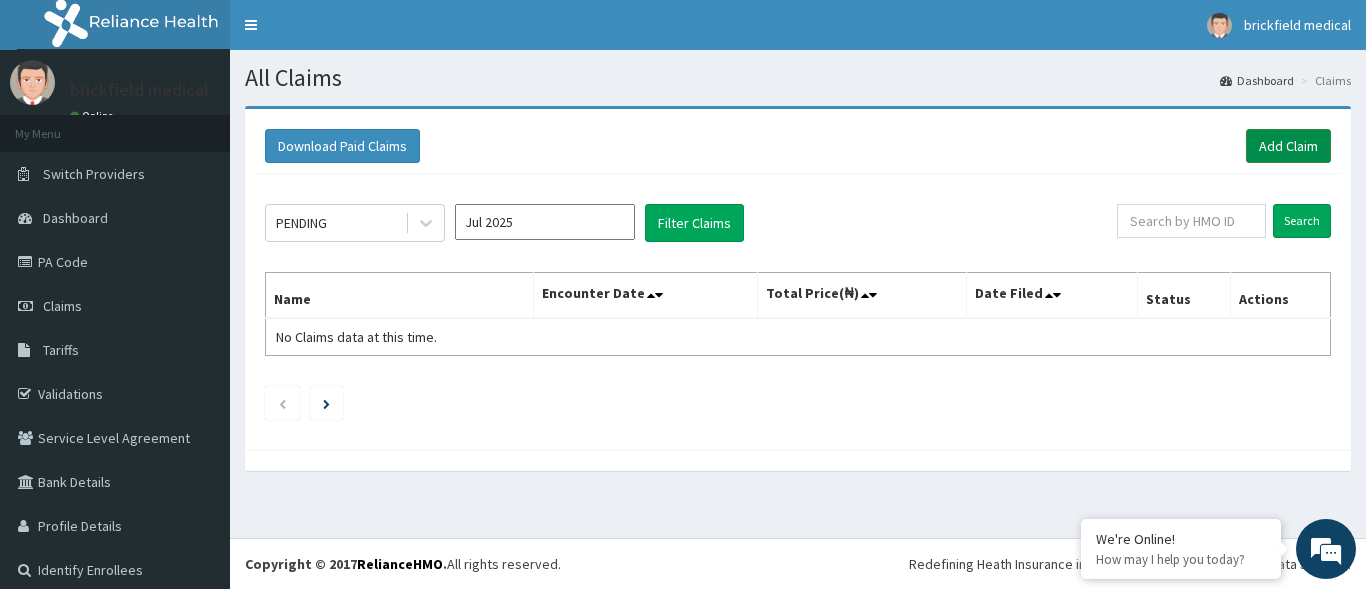 click on "Add Claim" at bounding box center [1288, 146] 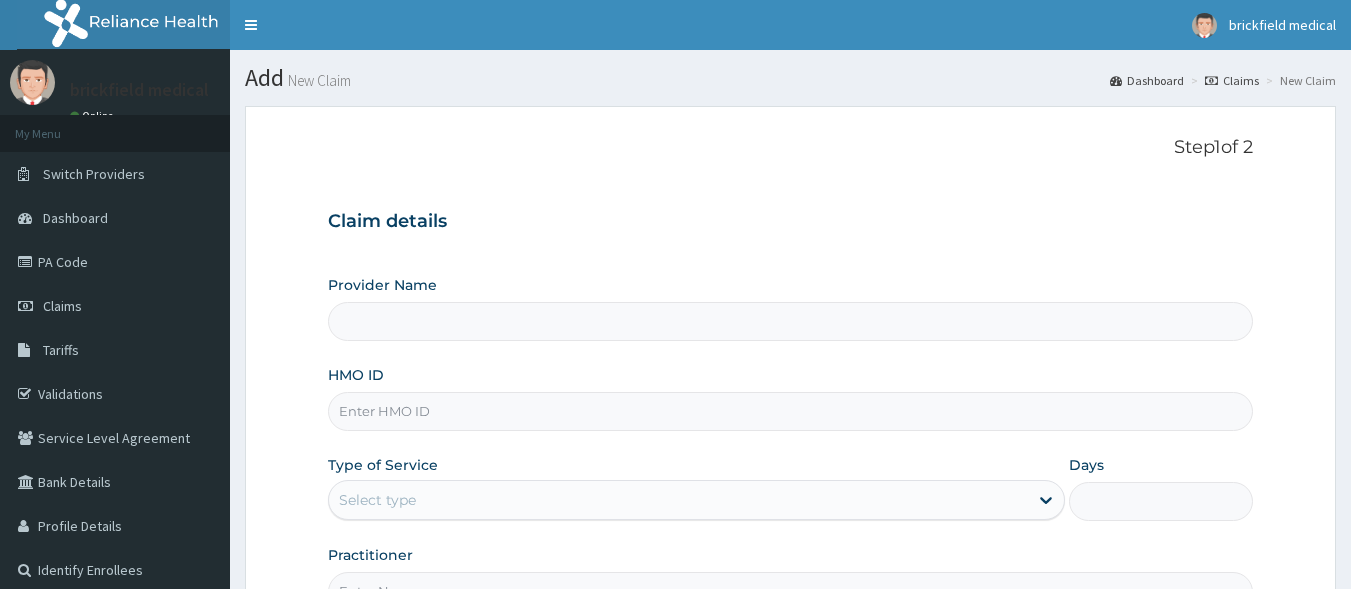 scroll, scrollTop: 0, scrollLeft: 0, axis: both 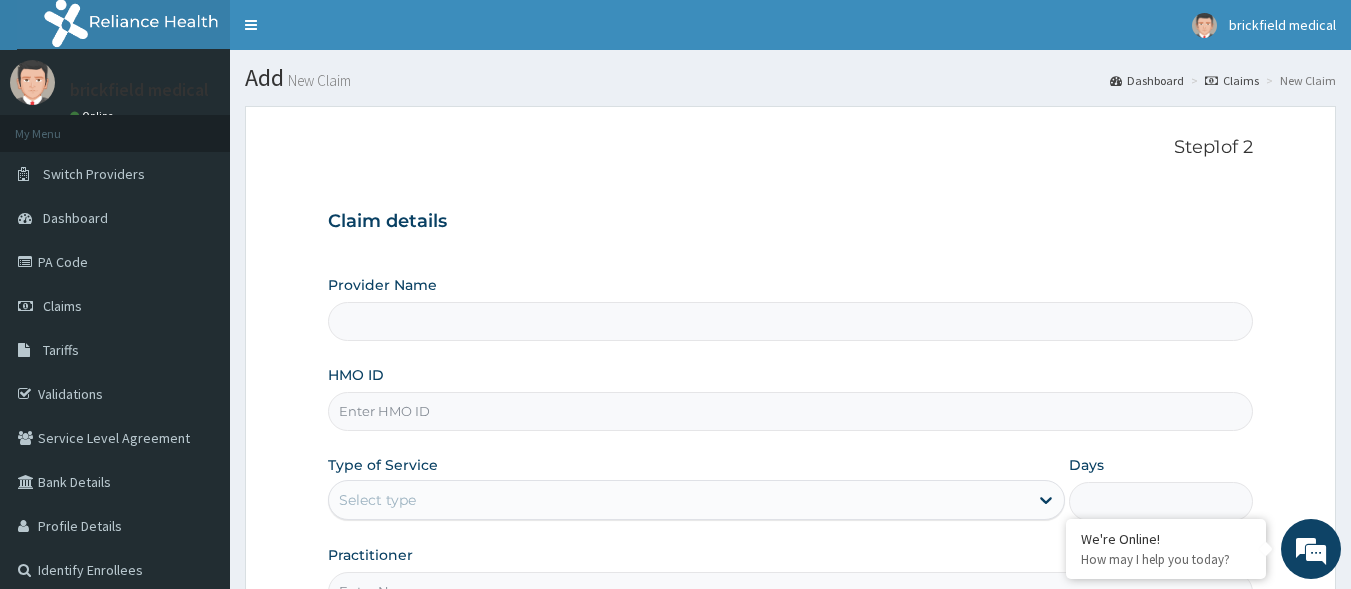type on "Brickfield Medical Centre" 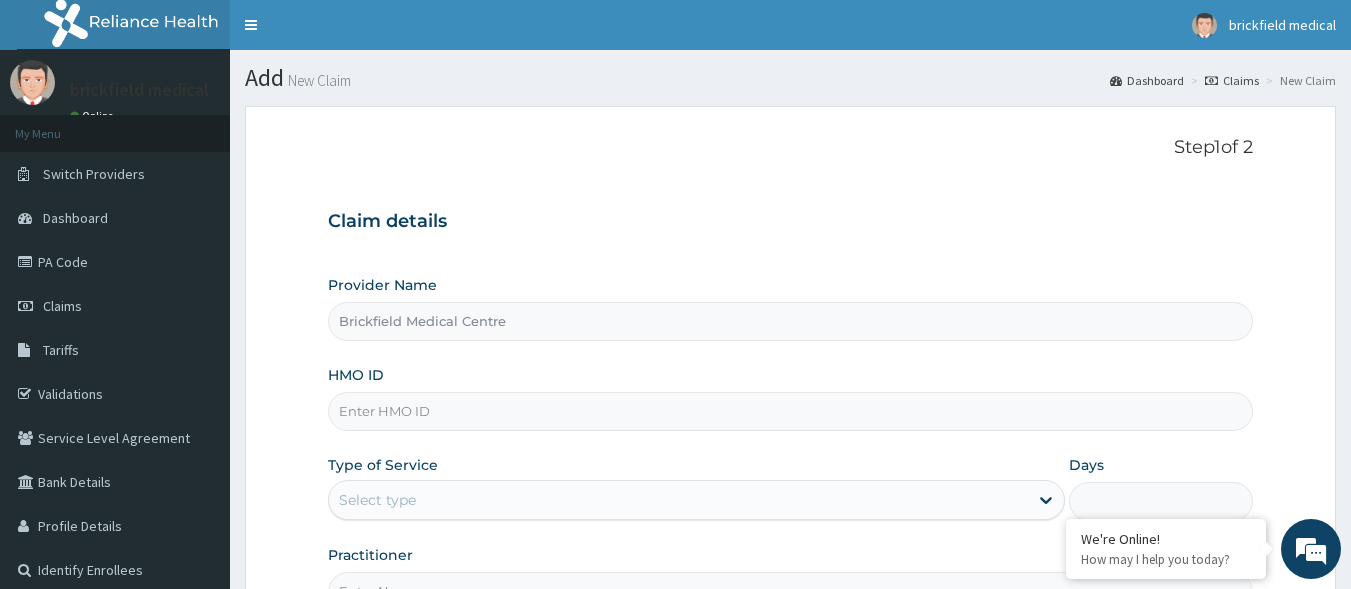 click on "HMO ID" at bounding box center (791, 411) 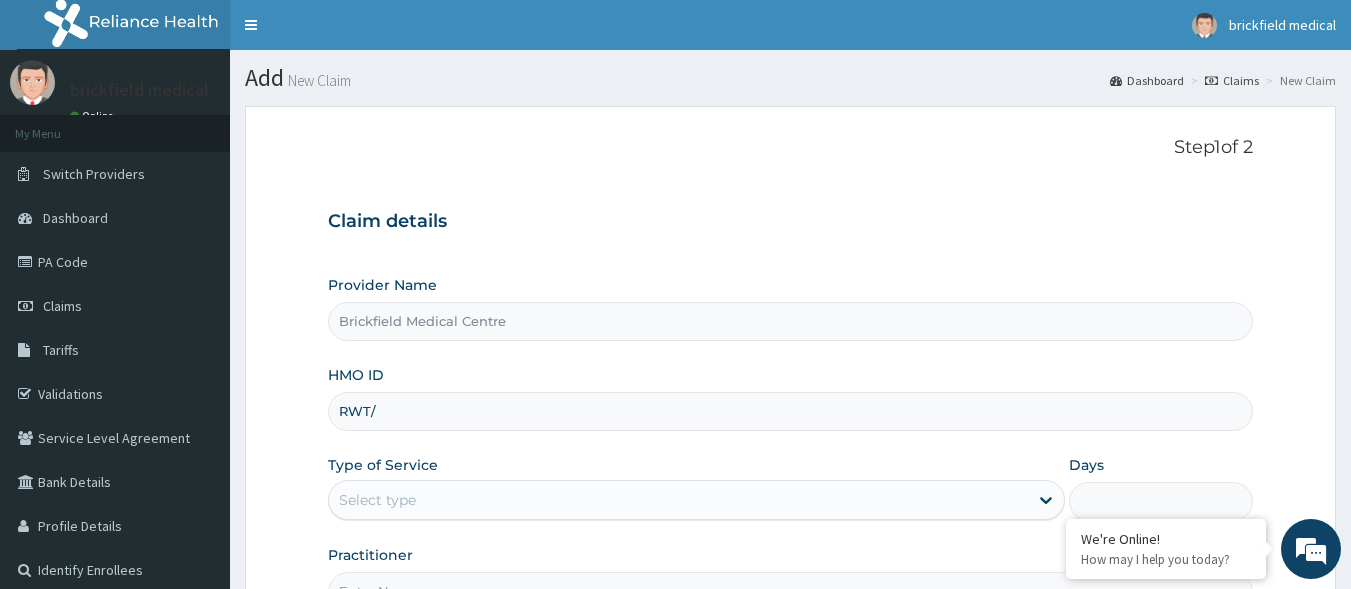 scroll, scrollTop: 0, scrollLeft: 0, axis: both 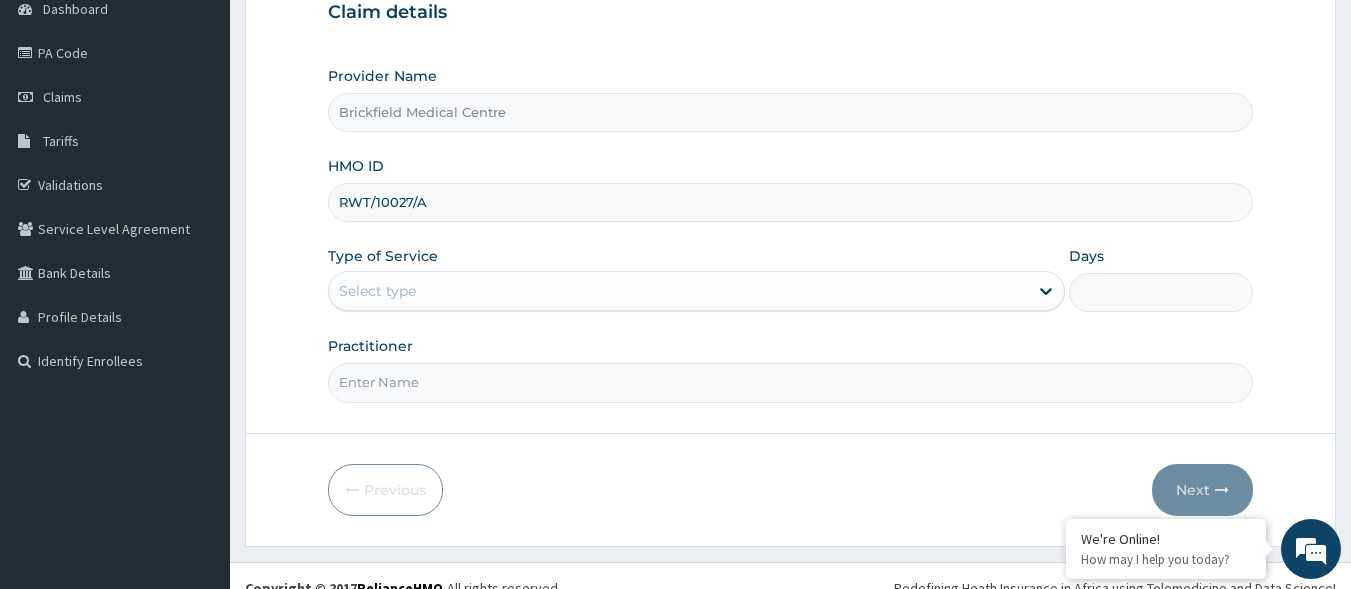 type on "RWT/10027/A" 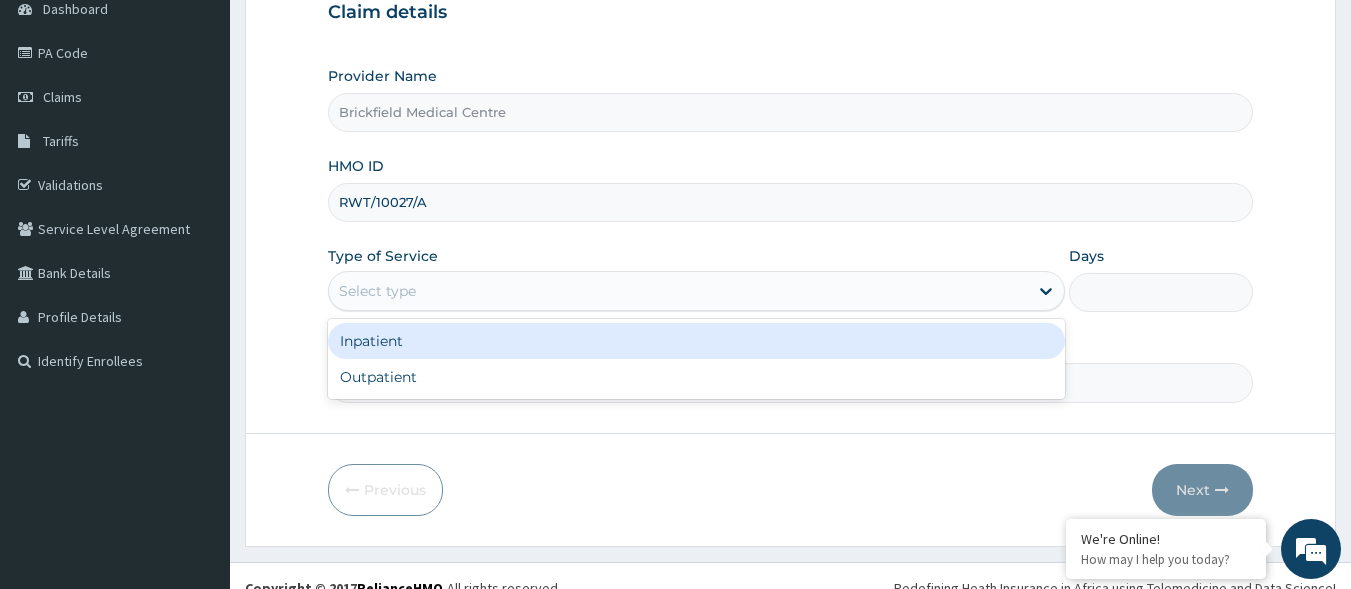 click on "Outpatient" at bounding box center [696, 377] 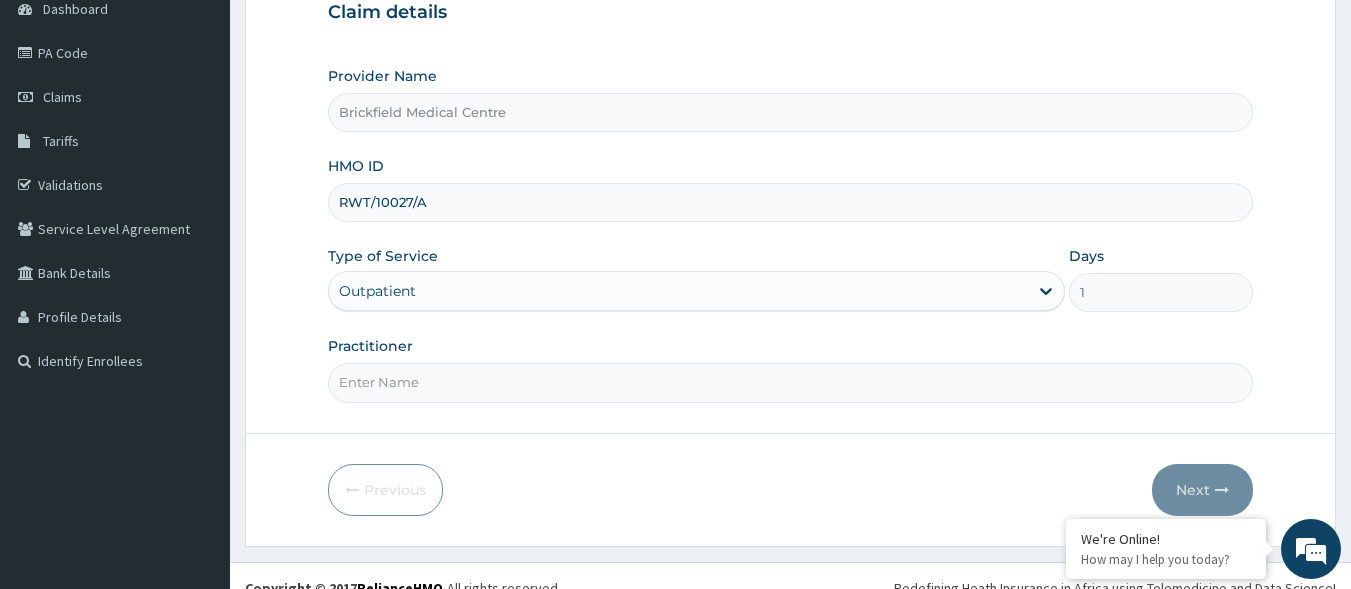 click on "Practitioner" at bounding box center [791, 382] 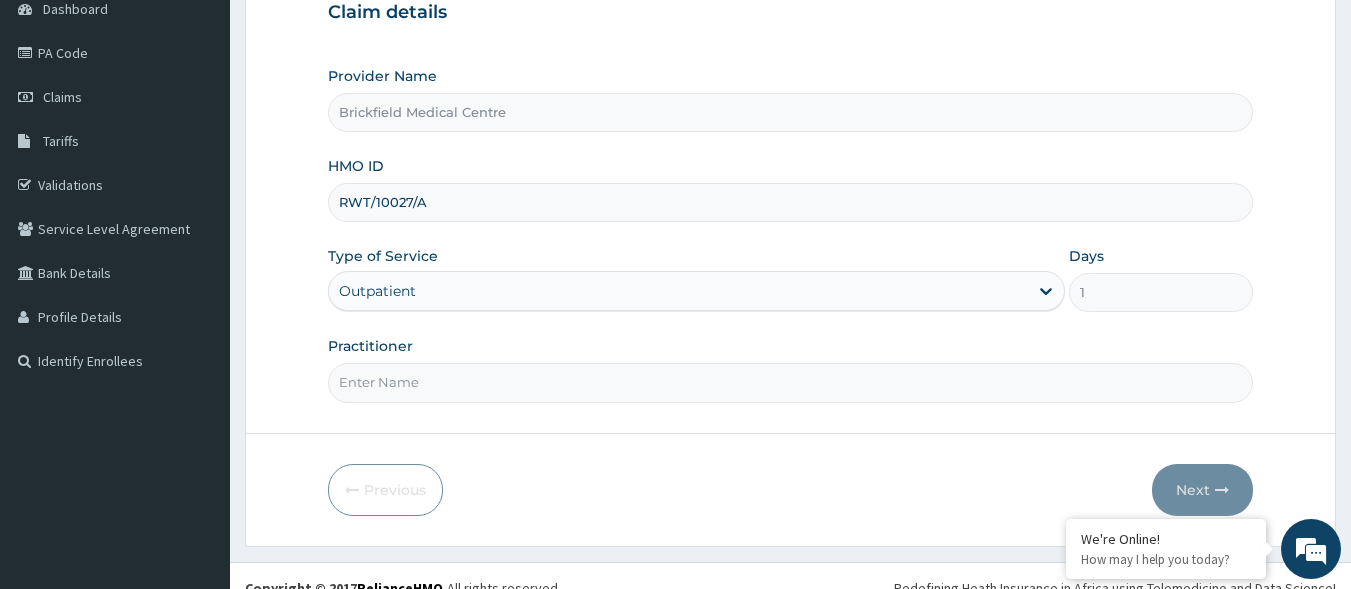 type on "DR ALABI" 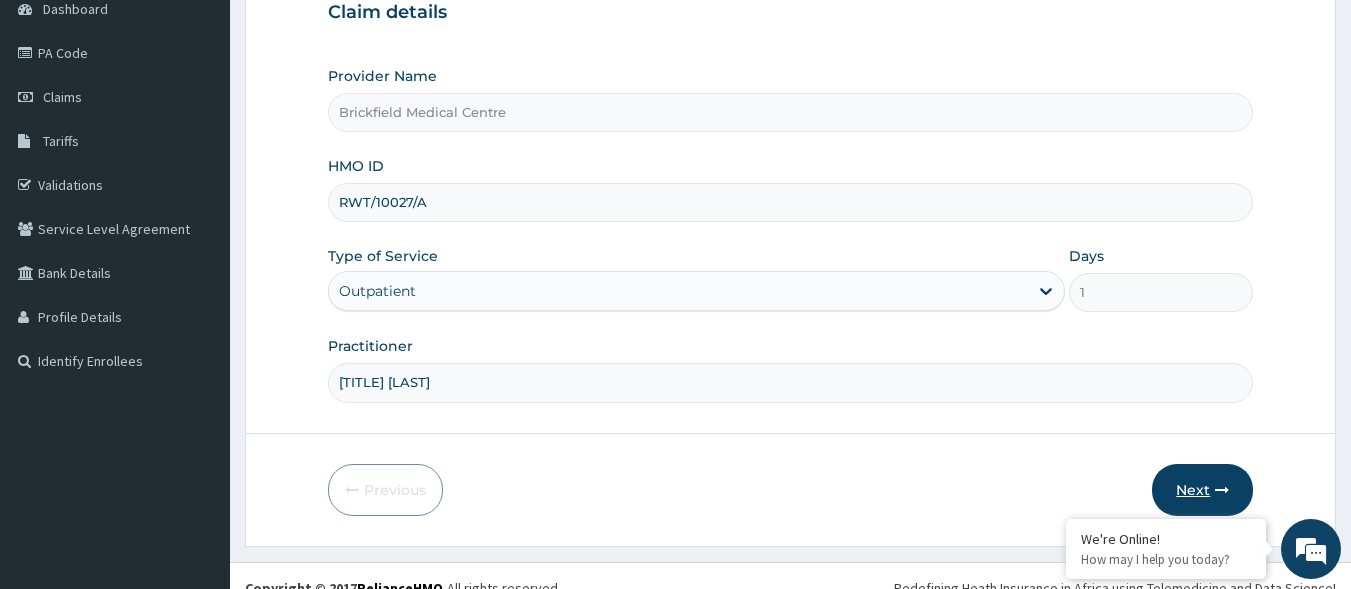 click on "Next" at bounding box center [1202, 490] 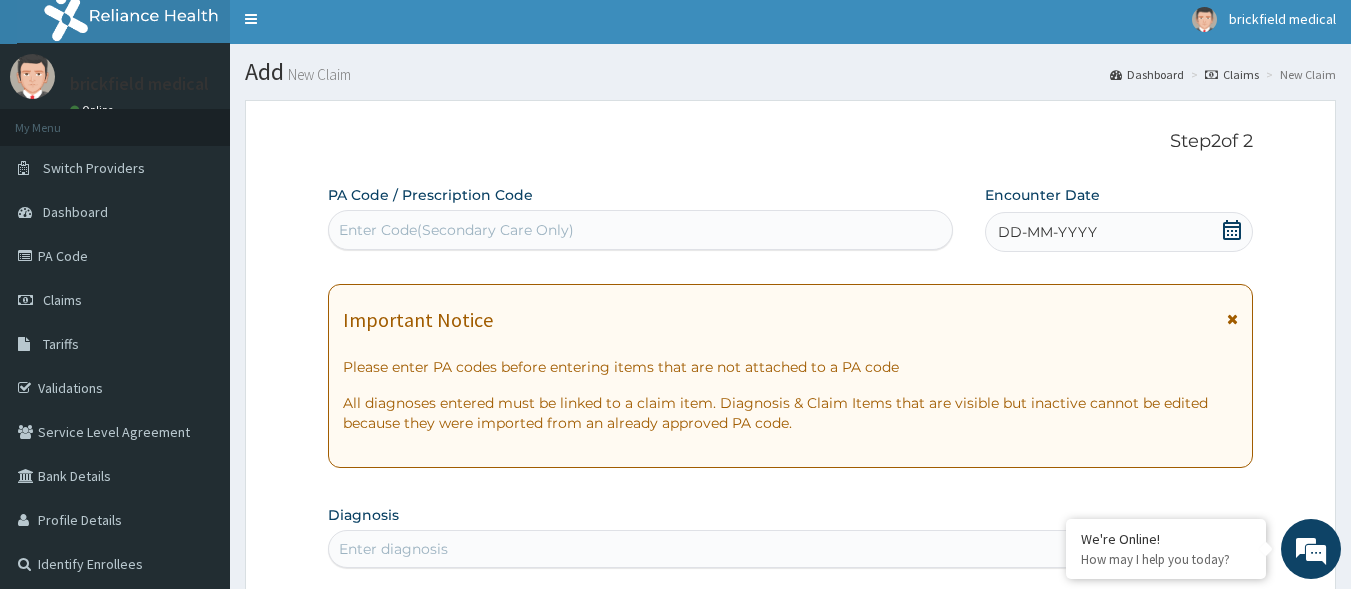 scroll, scrollTop: 0, scrollLeft: 0, axis: both 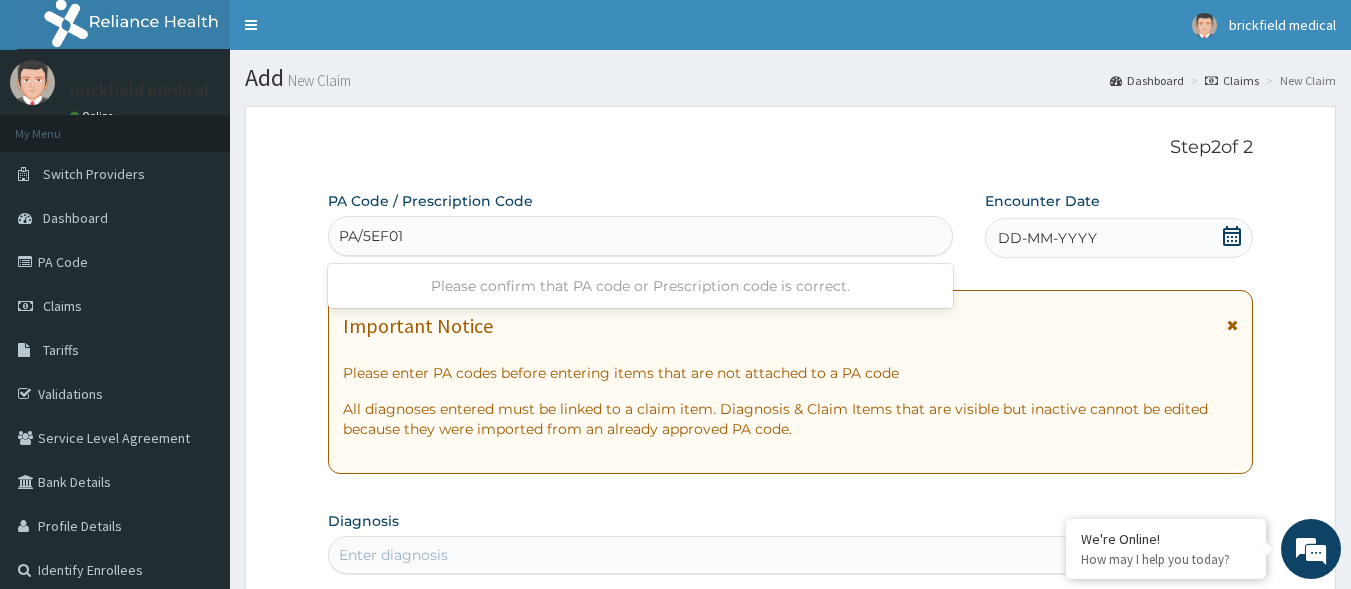 type on "PA/5EF017" 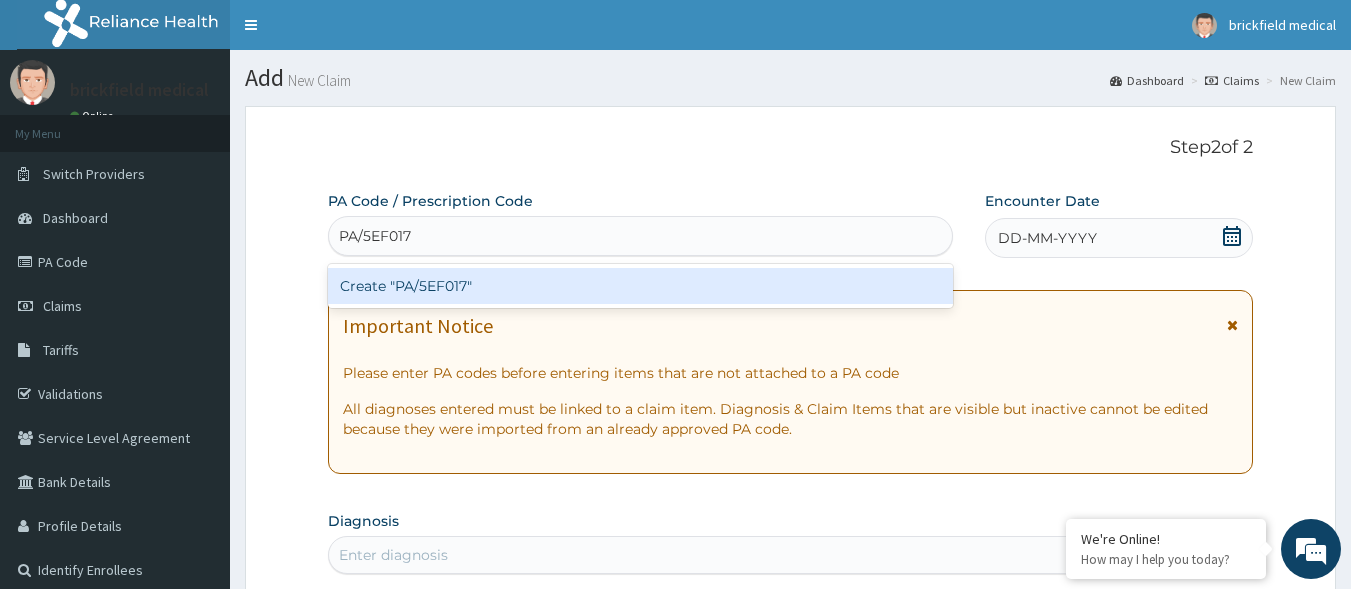 click on "Create "PA/5EF017"" at bounding box center (641, 286) 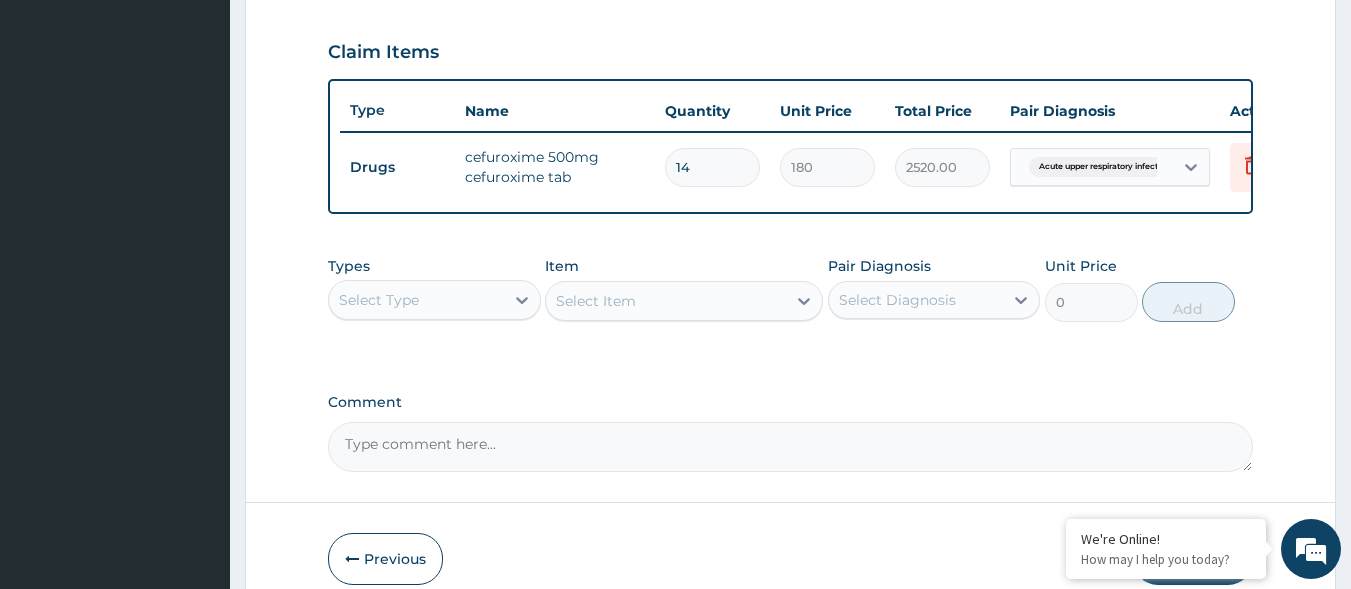 scroll, scrollTop: 773, scrollLeft: 0, axis: vertical 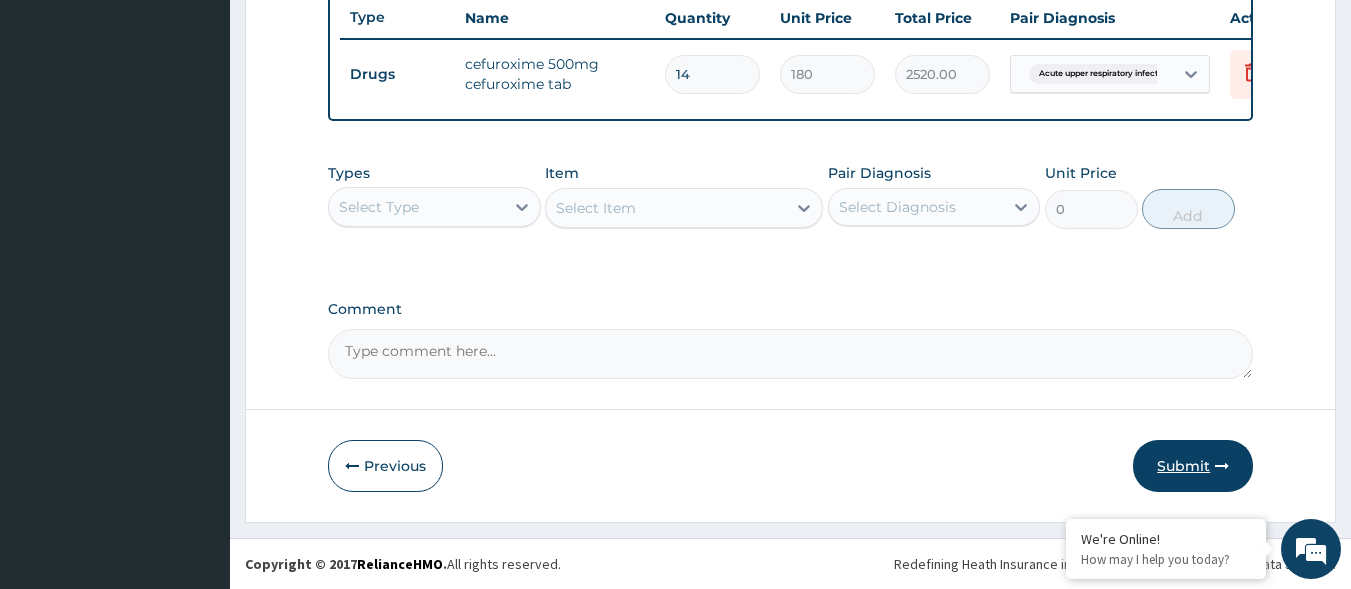 click on "Submit" at bounding box center [1193, 466] 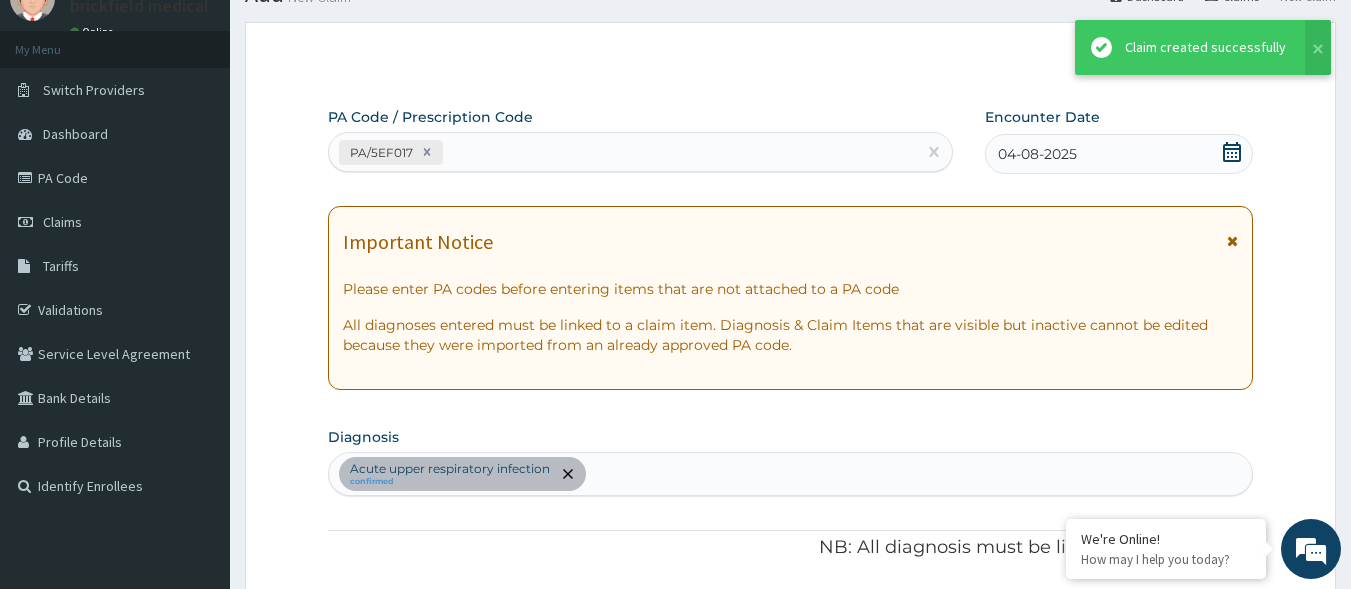 scroll, scrollTop: 773, scrollLeft: 0, axis: vertical 